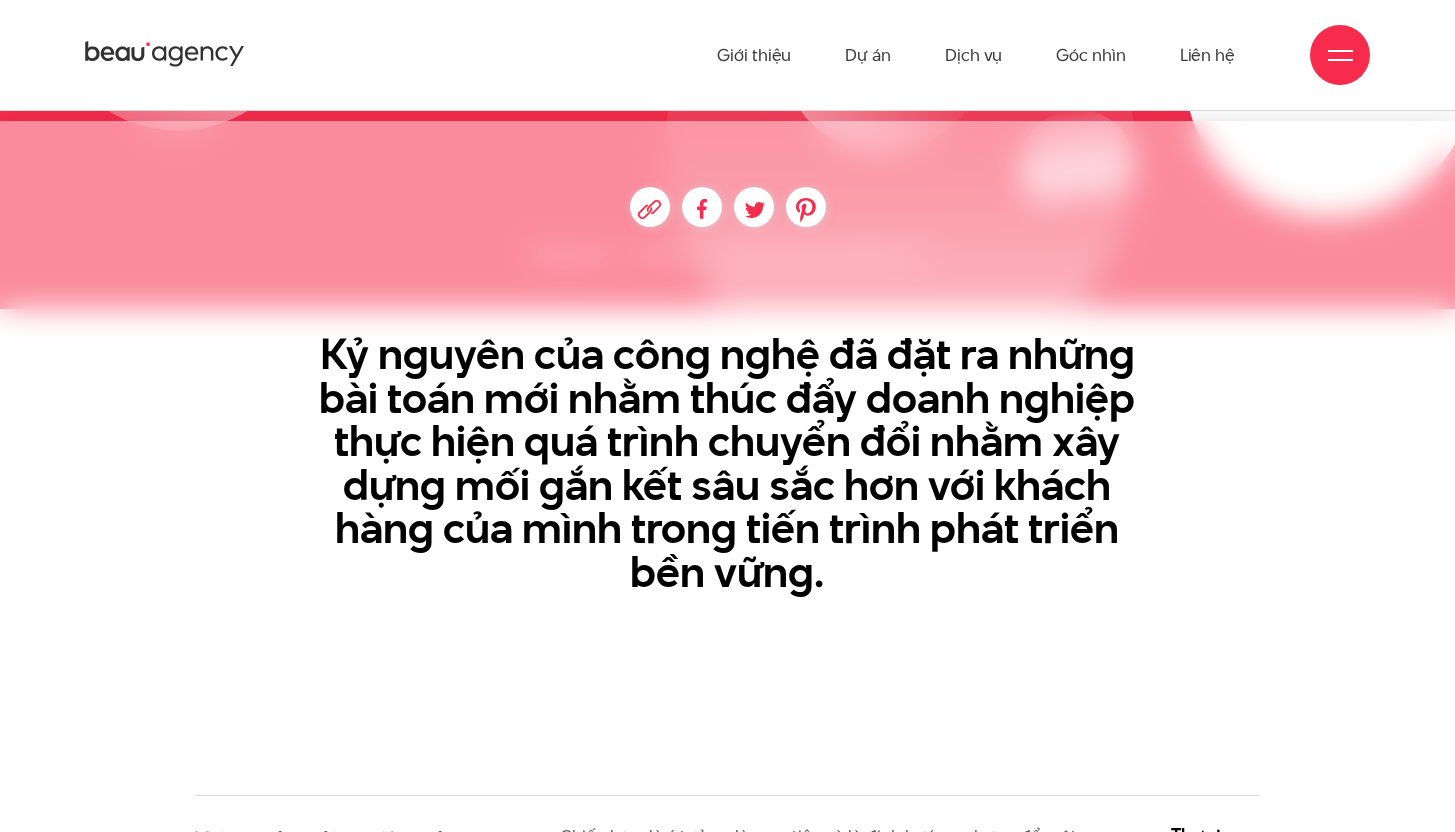 scroll, scrollTop: 0, scrollLeft: 0, axis: both 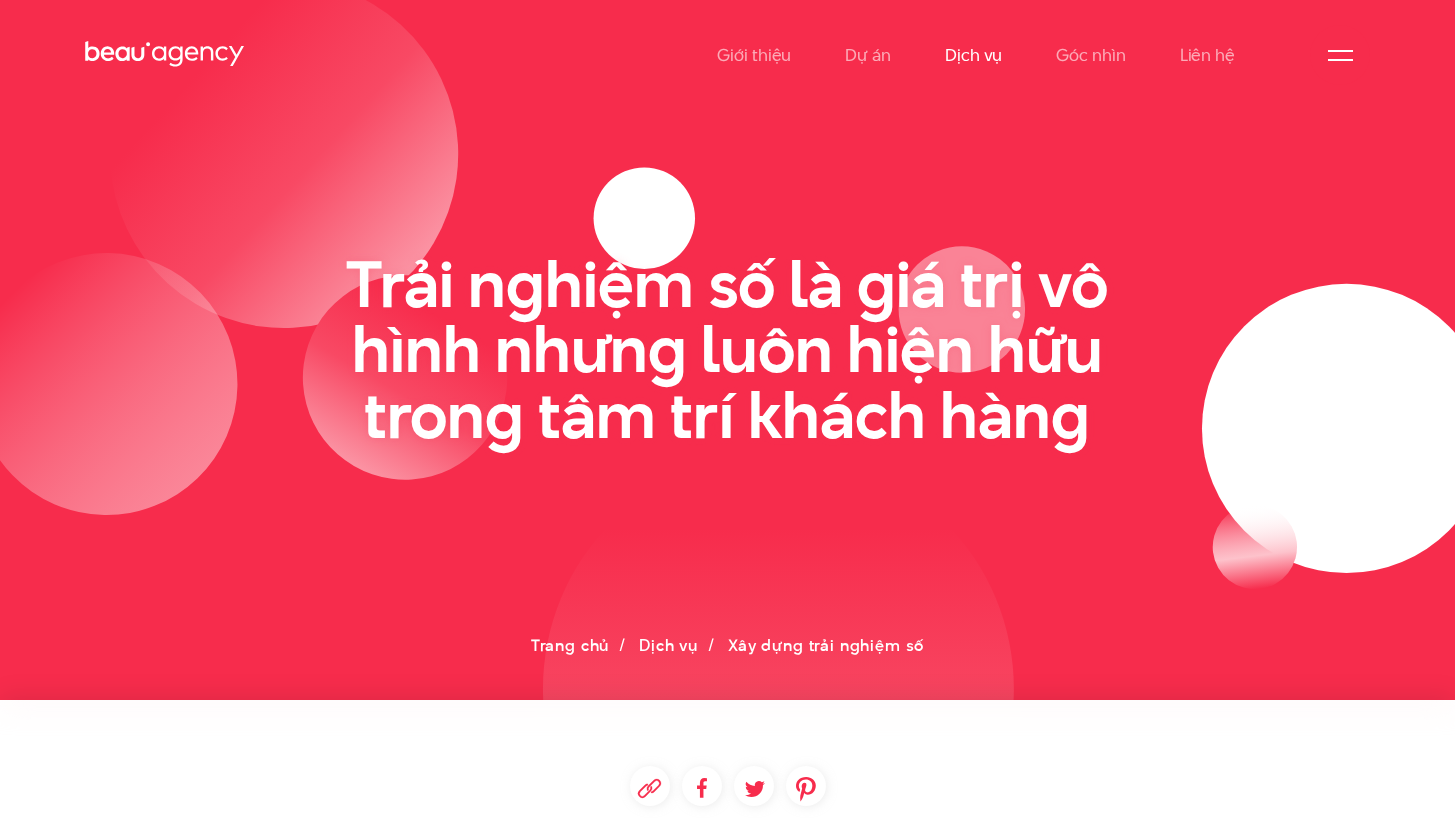 click on "Dịch vụ" at bounding box center [973, 55] 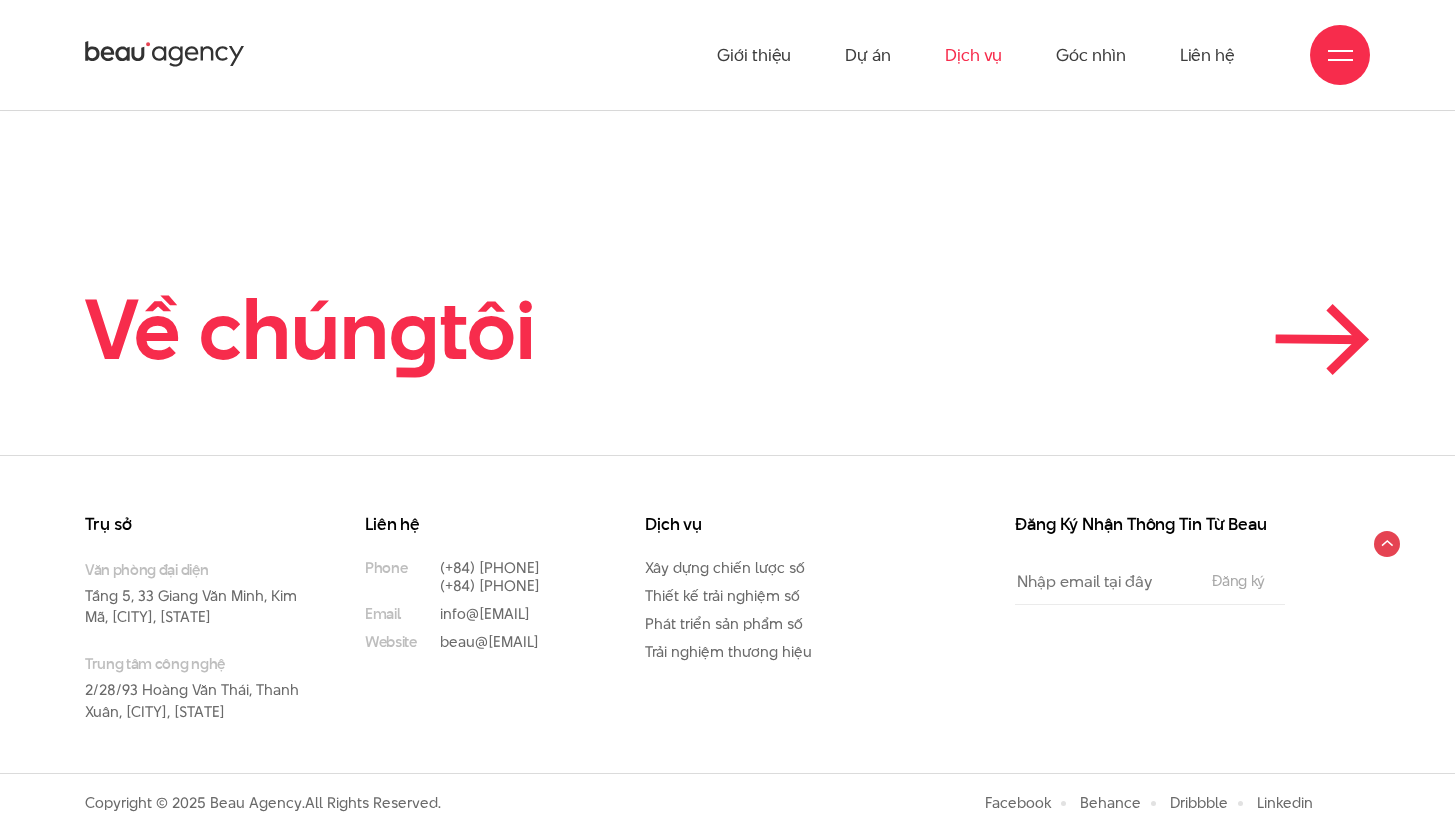 scroll, scrollTop: 5428, scrollLeft: 0, axis: vertical 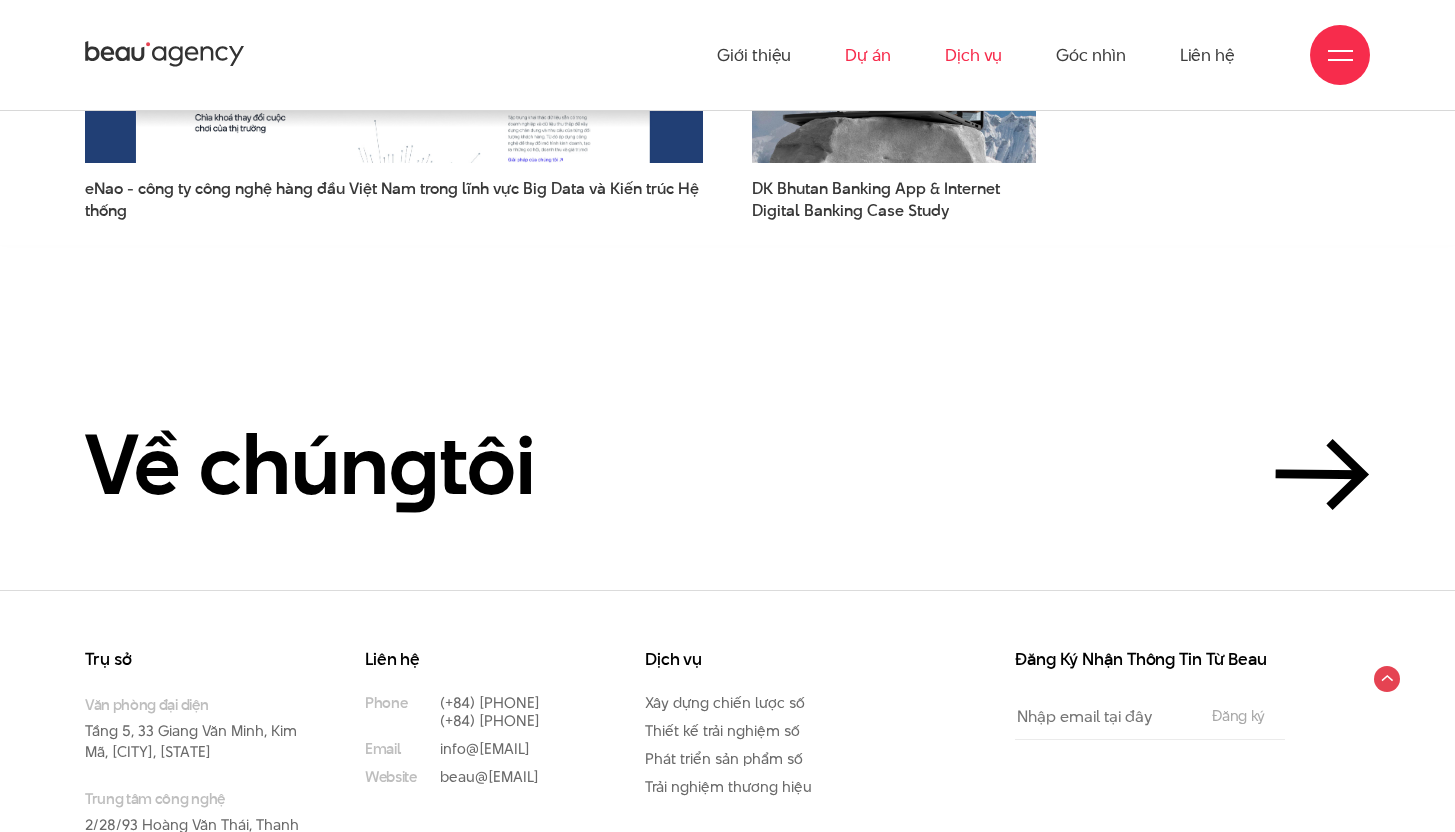 click on "Dự án" at bounding box center [868, 55] 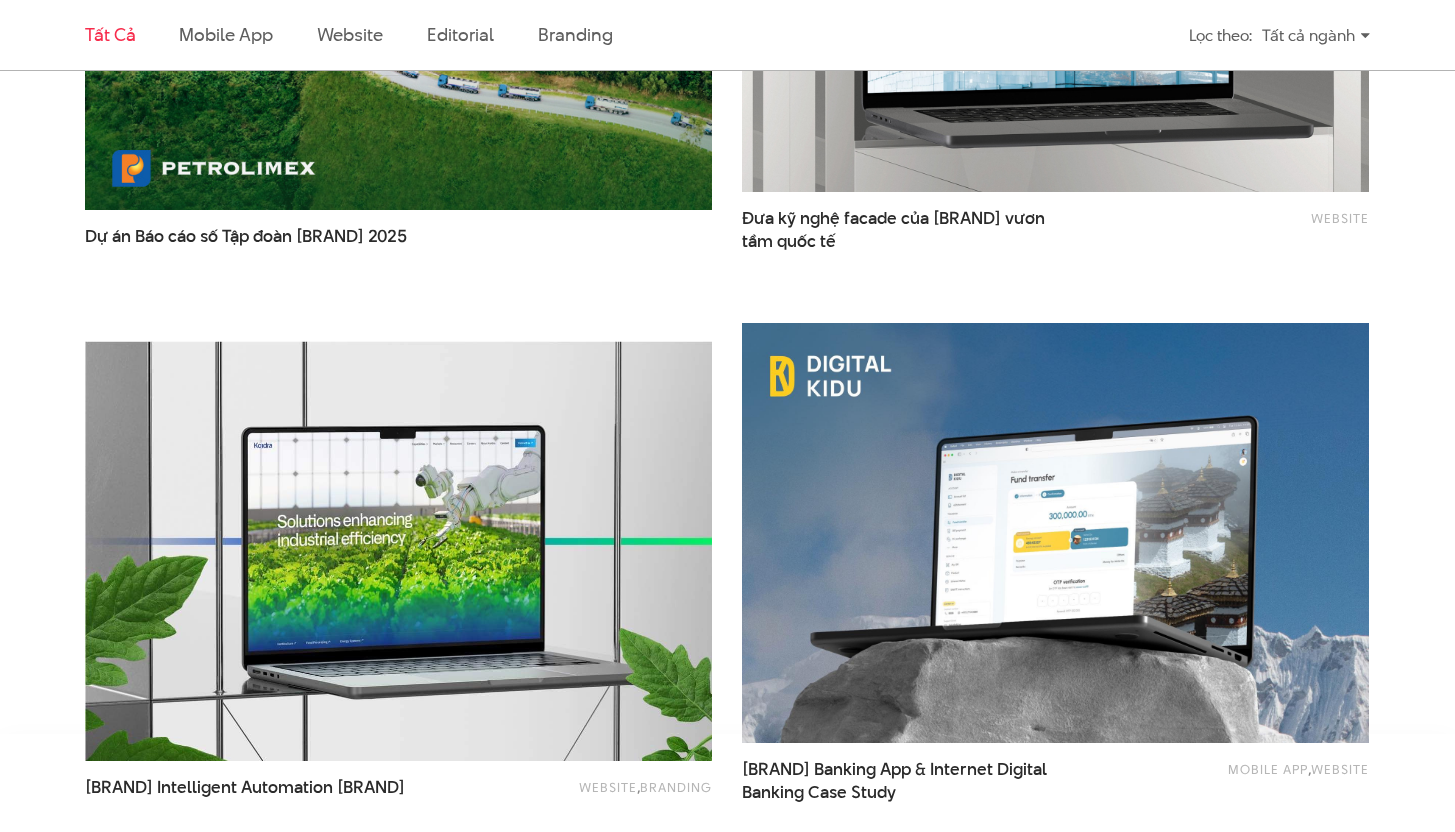 scroll, scrollTop: 3518, scrollLeft: 0, axis: vertical 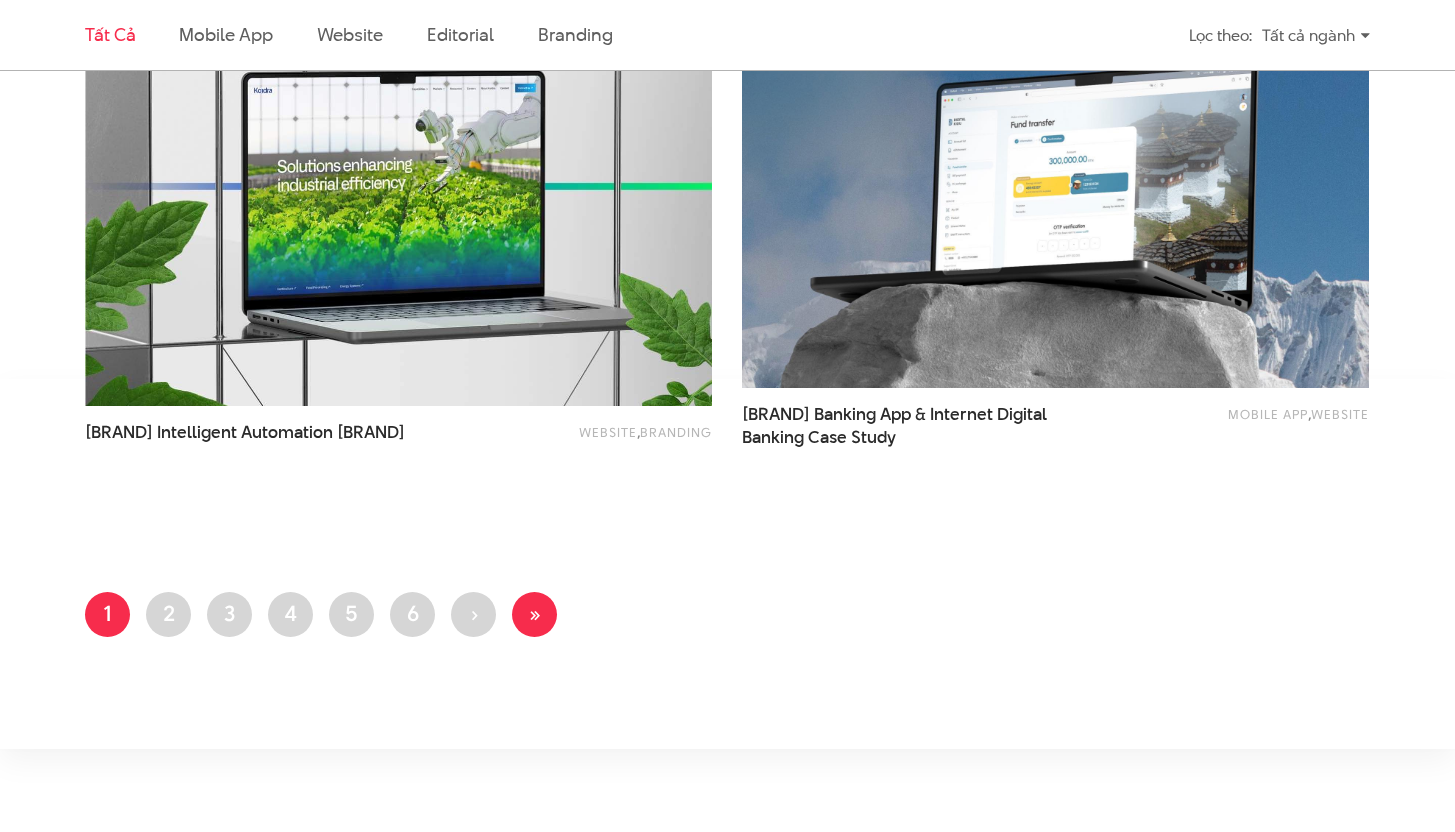 click on "Last page
»" at bounding box center (534, 614) 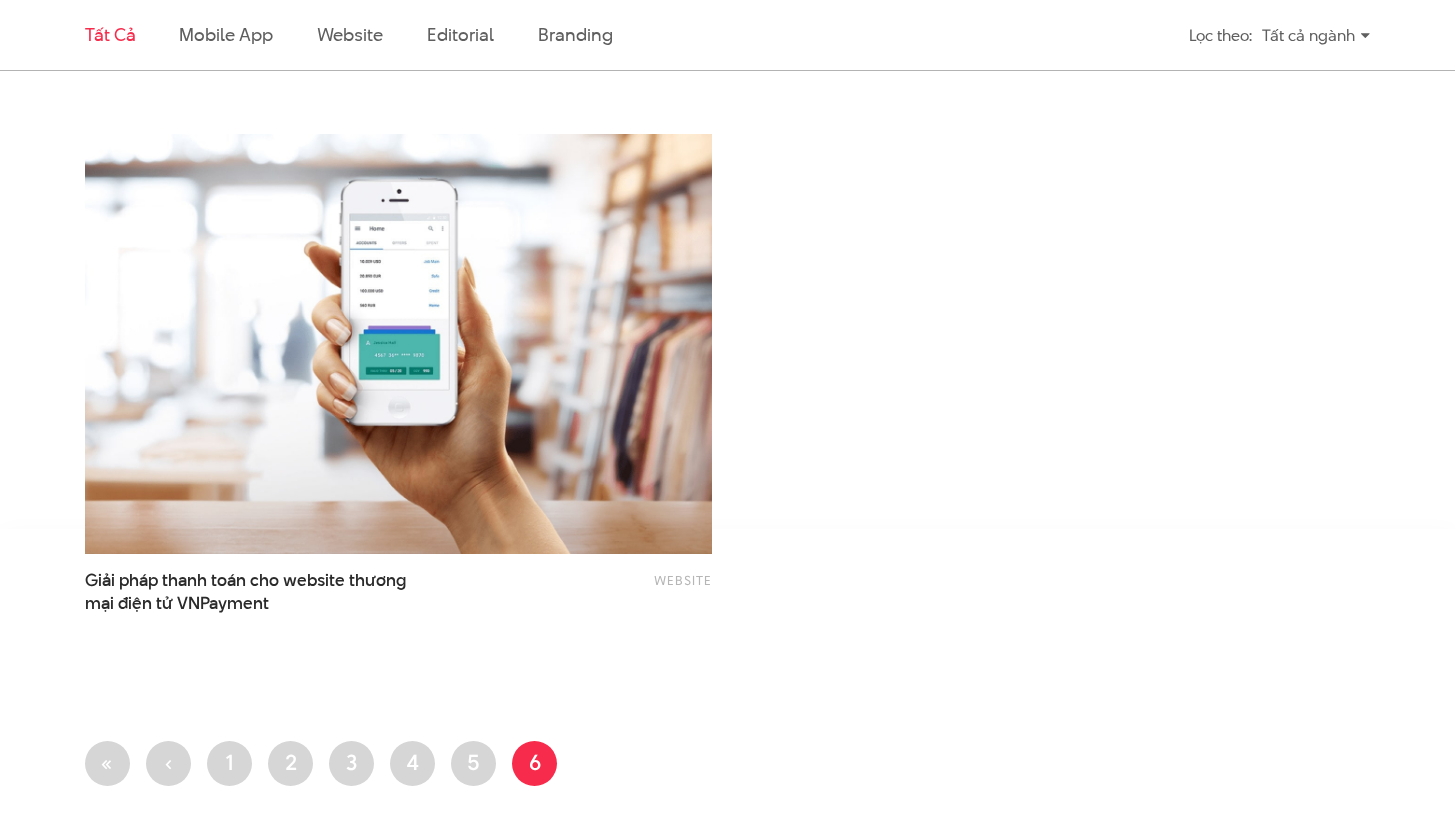 scroll, scrollTop: 3415, scrollLeft: 0, axis: vertical 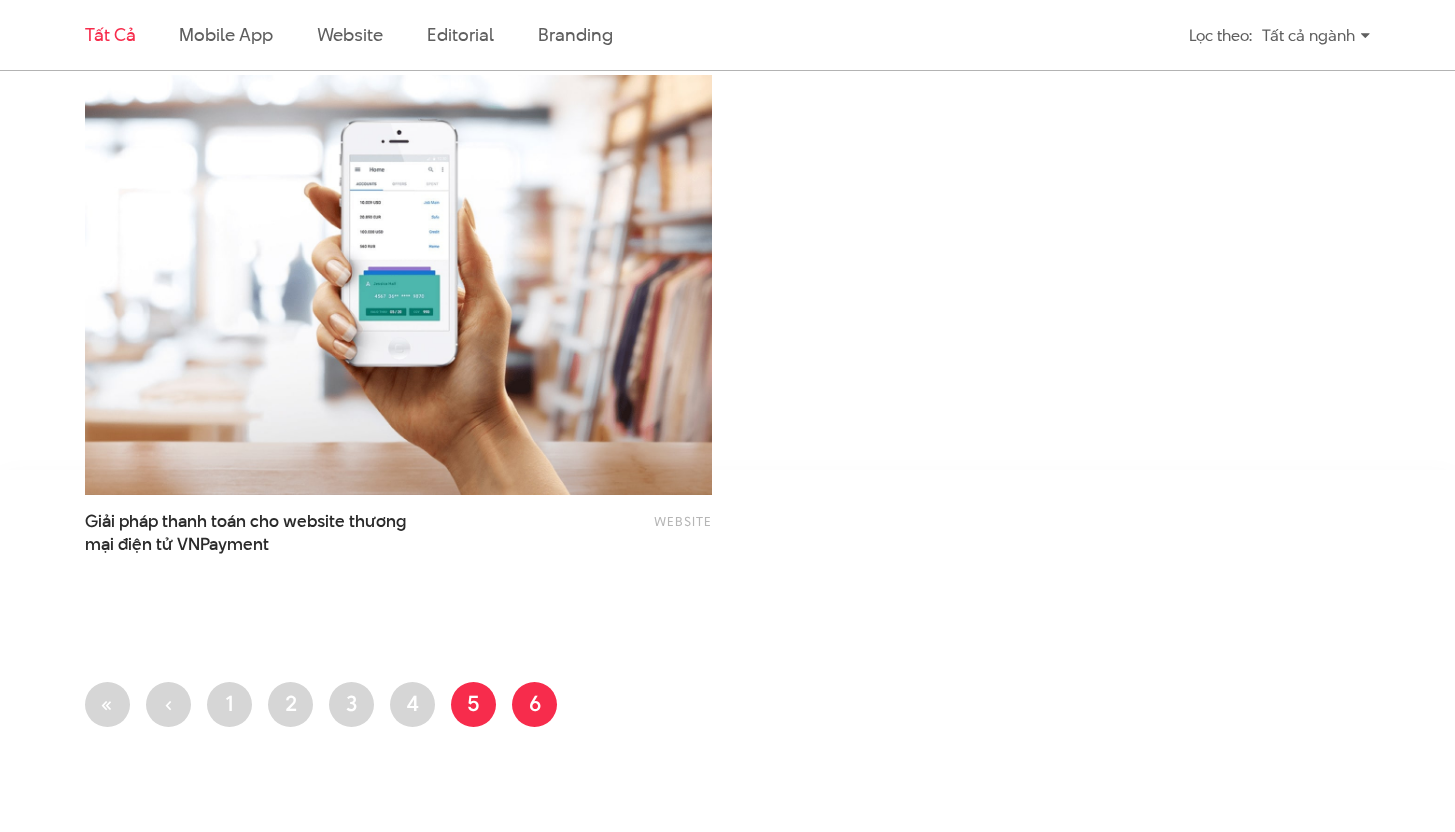 click on "Trang
5" at bounding box center [473, 704] 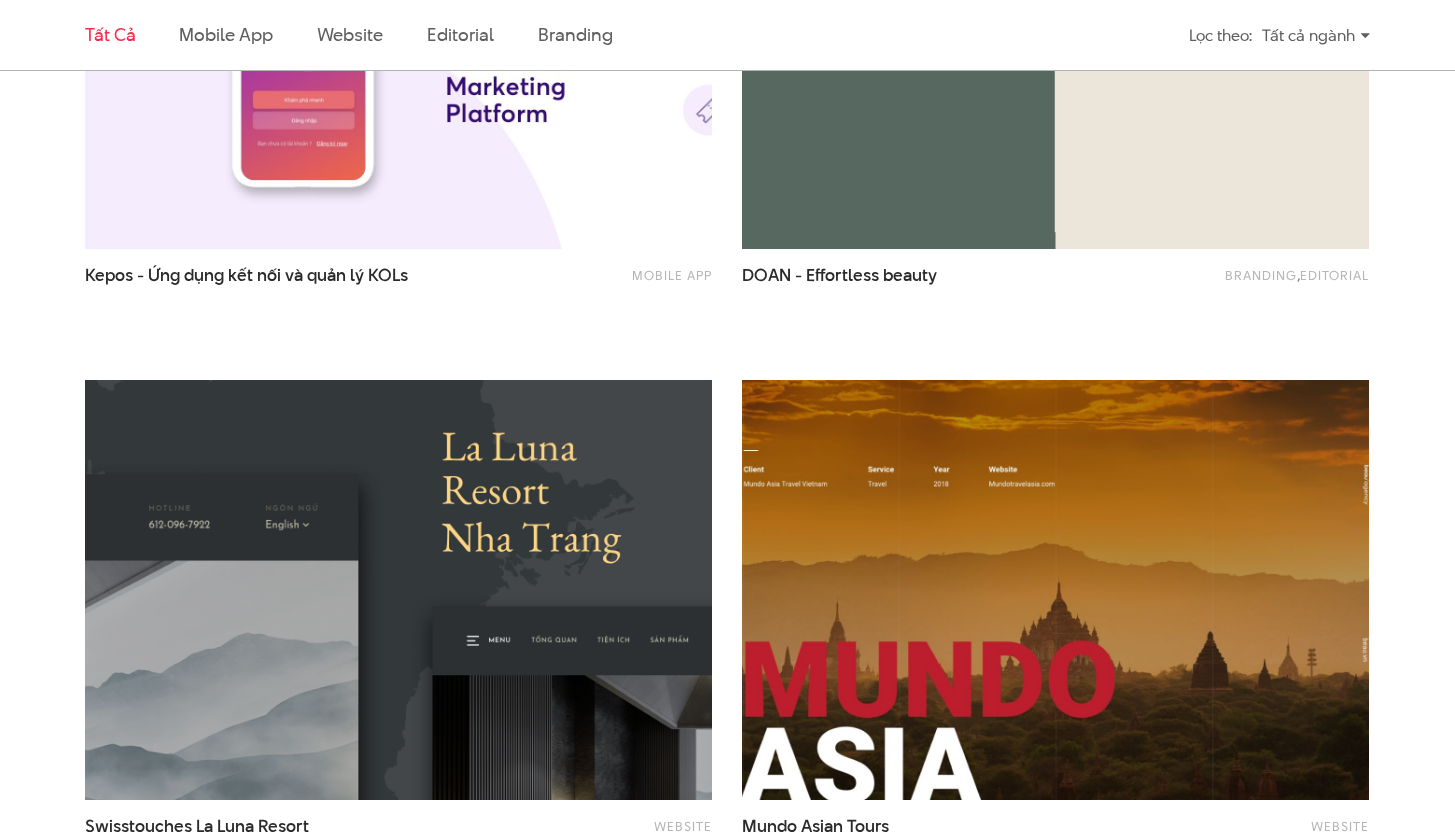 scroll, scrollTop: 1680, scrollLeft: 0, axis: vertical 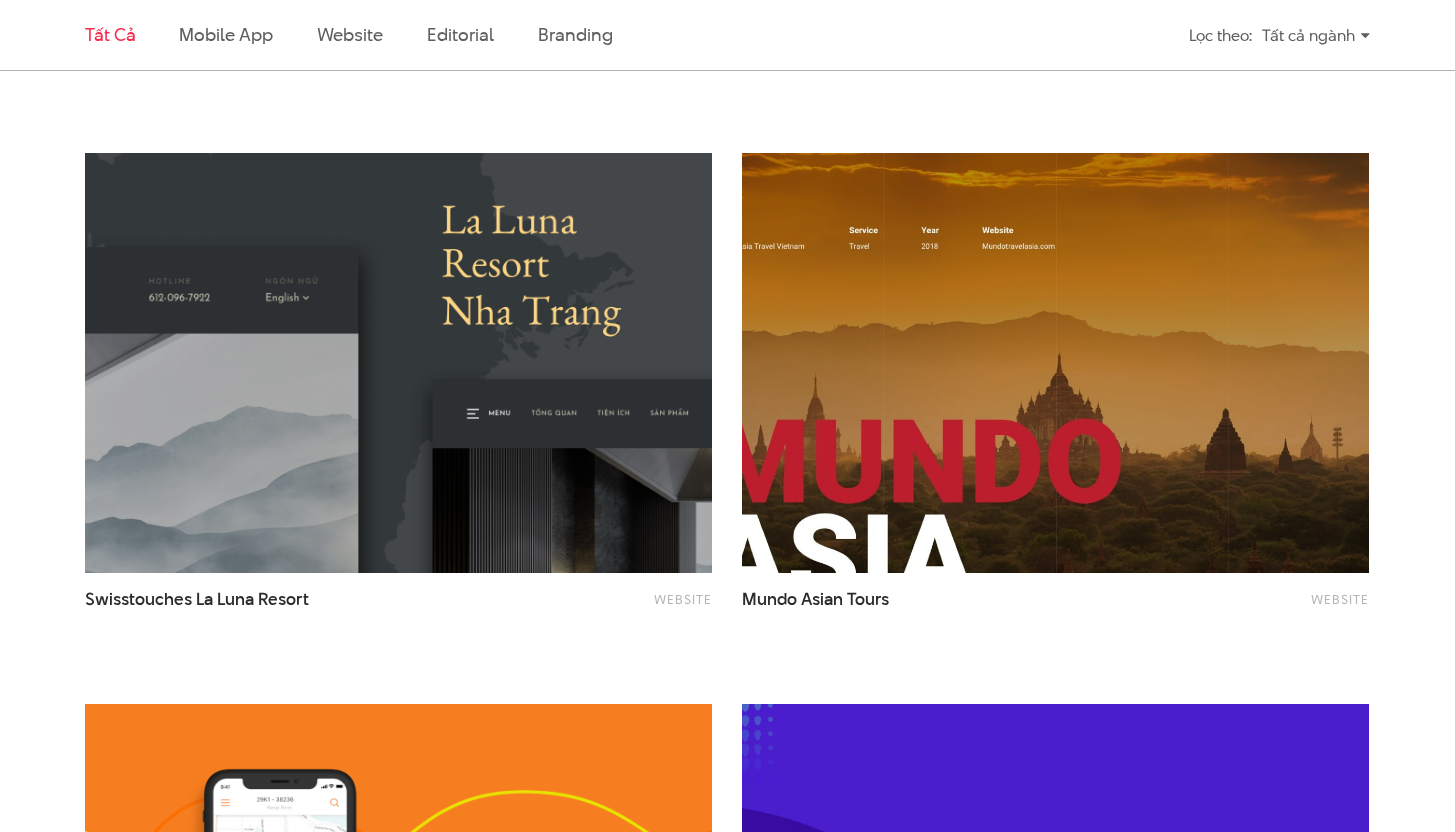 click at bounding box center (1056, 363) 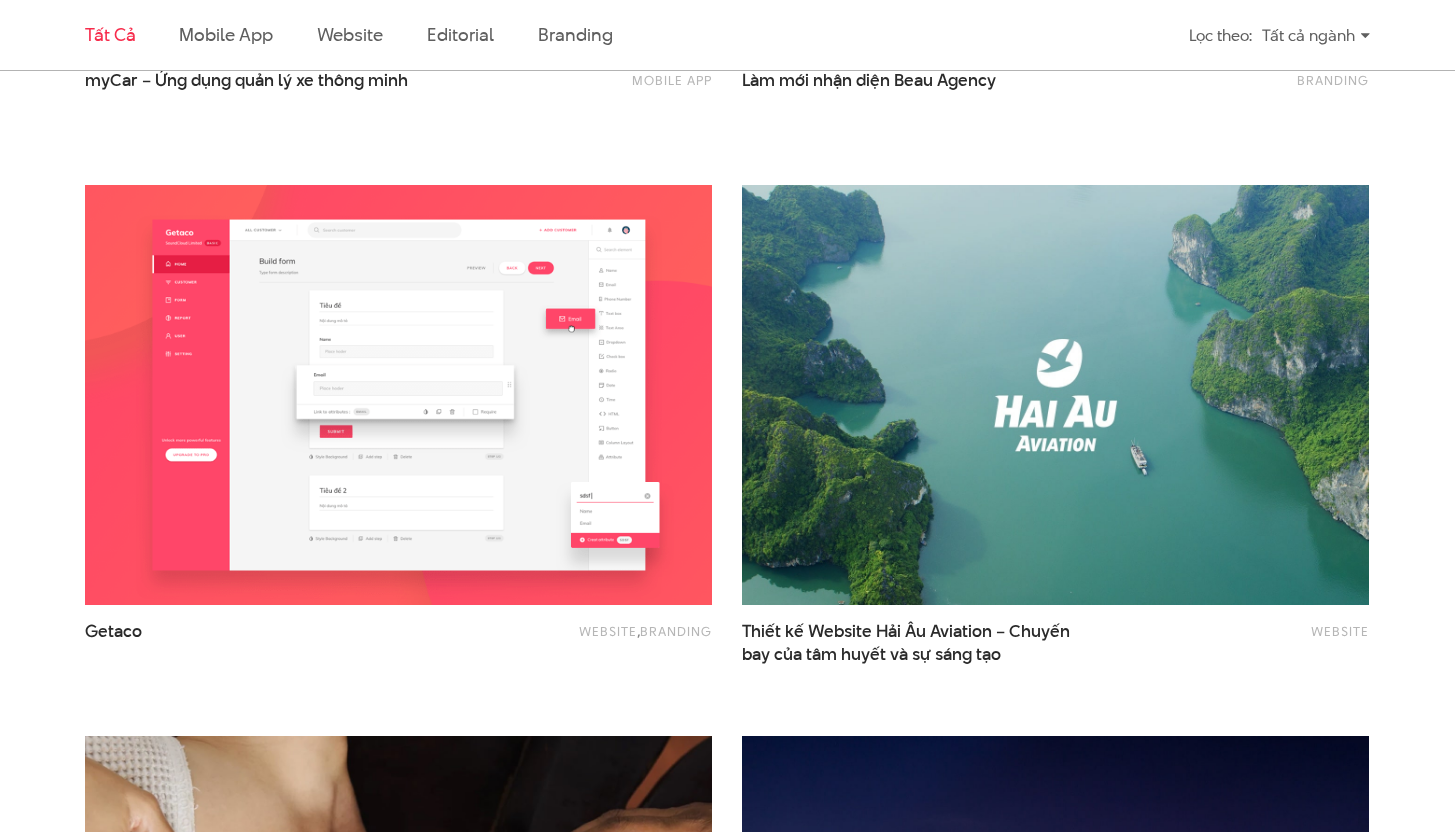 scroll, scrollTop: 2754, scrollLeft: 0, axis: vertical 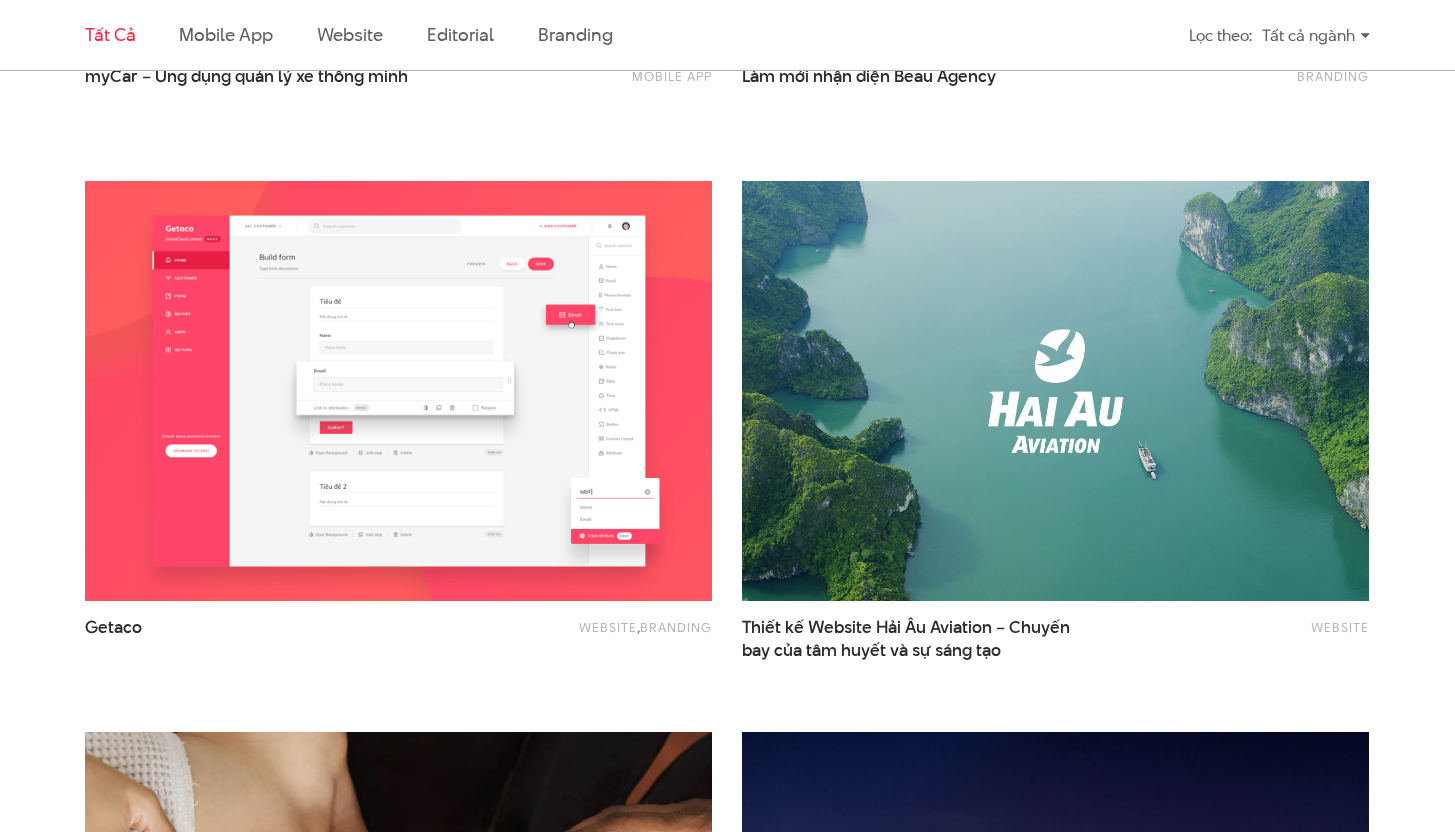 click at bounding box center (1056, 391) 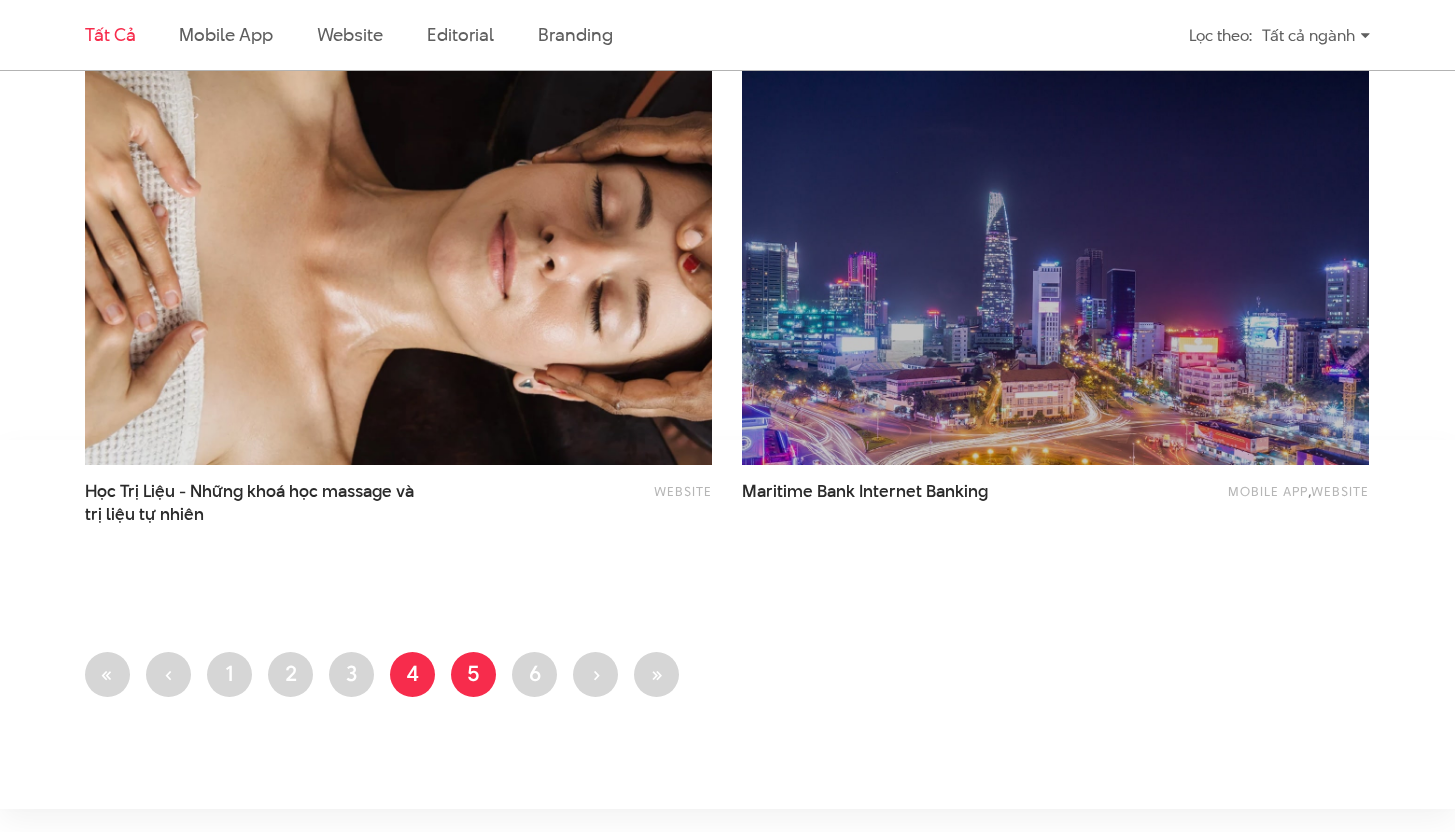 click on "Trang
4" at bounding box center [412, 674] 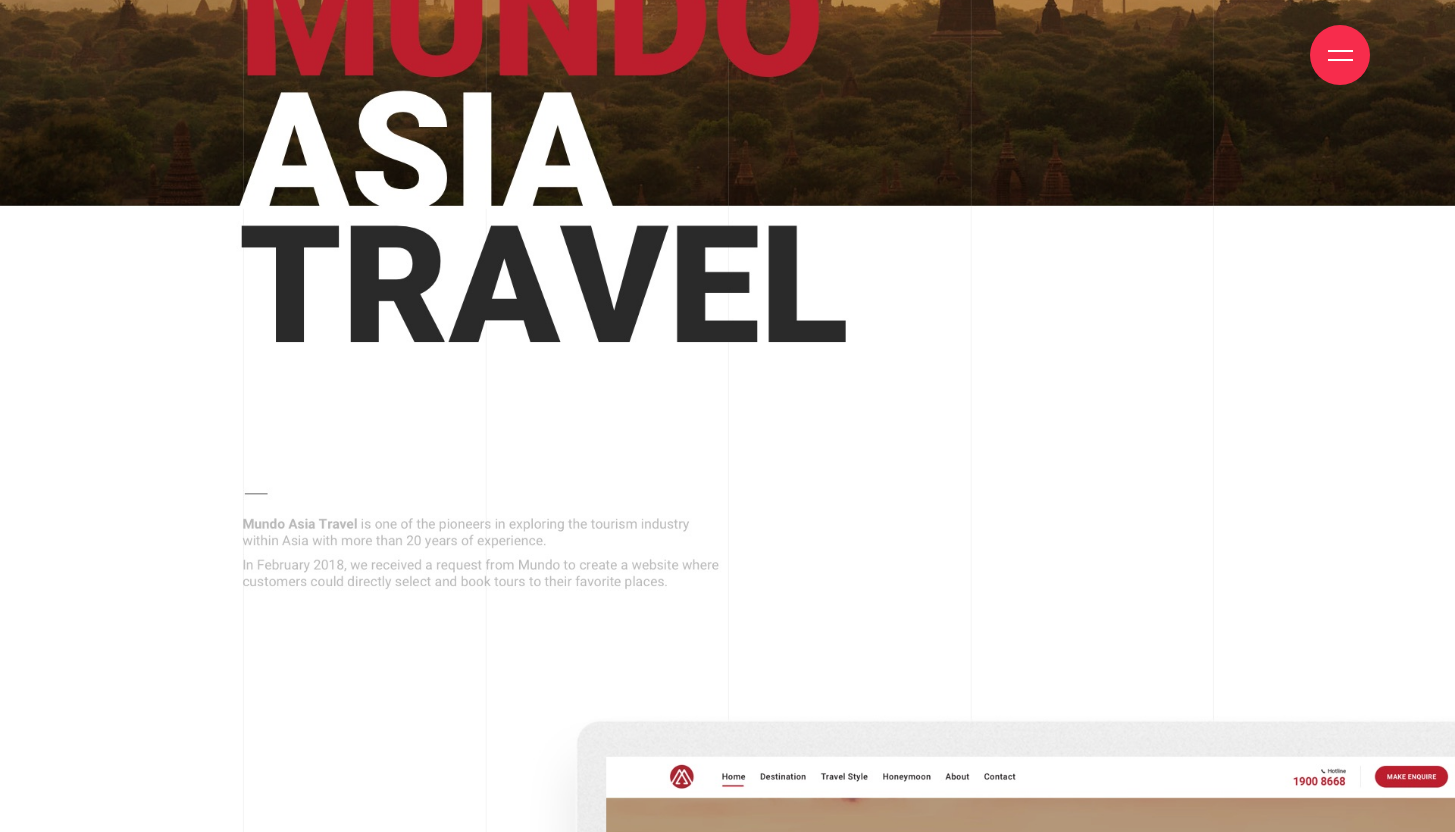 scroll, scrollTop: 2078, scrollLeft: 0, axis: vertical 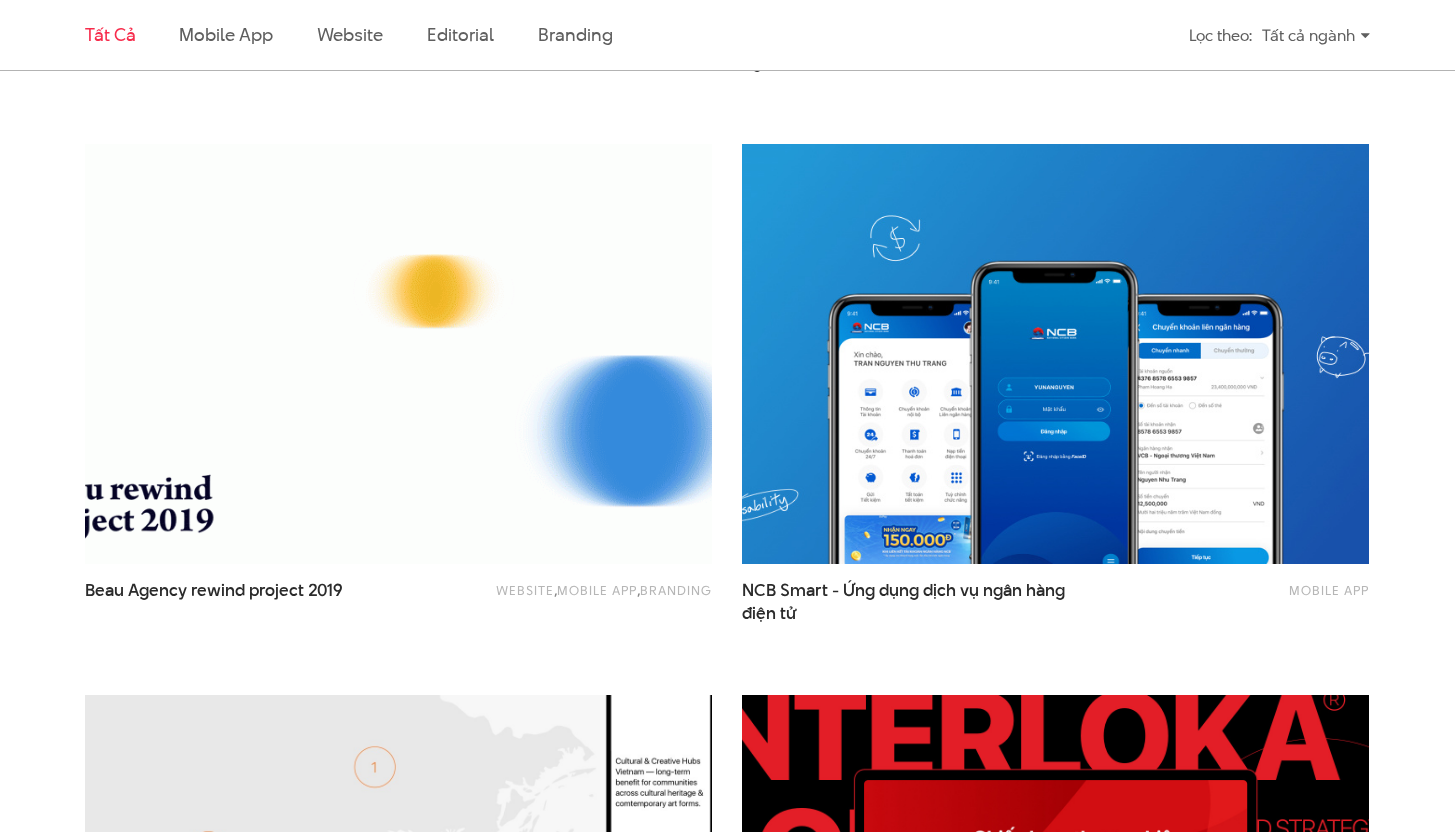 click at bounding box center [399, 354] 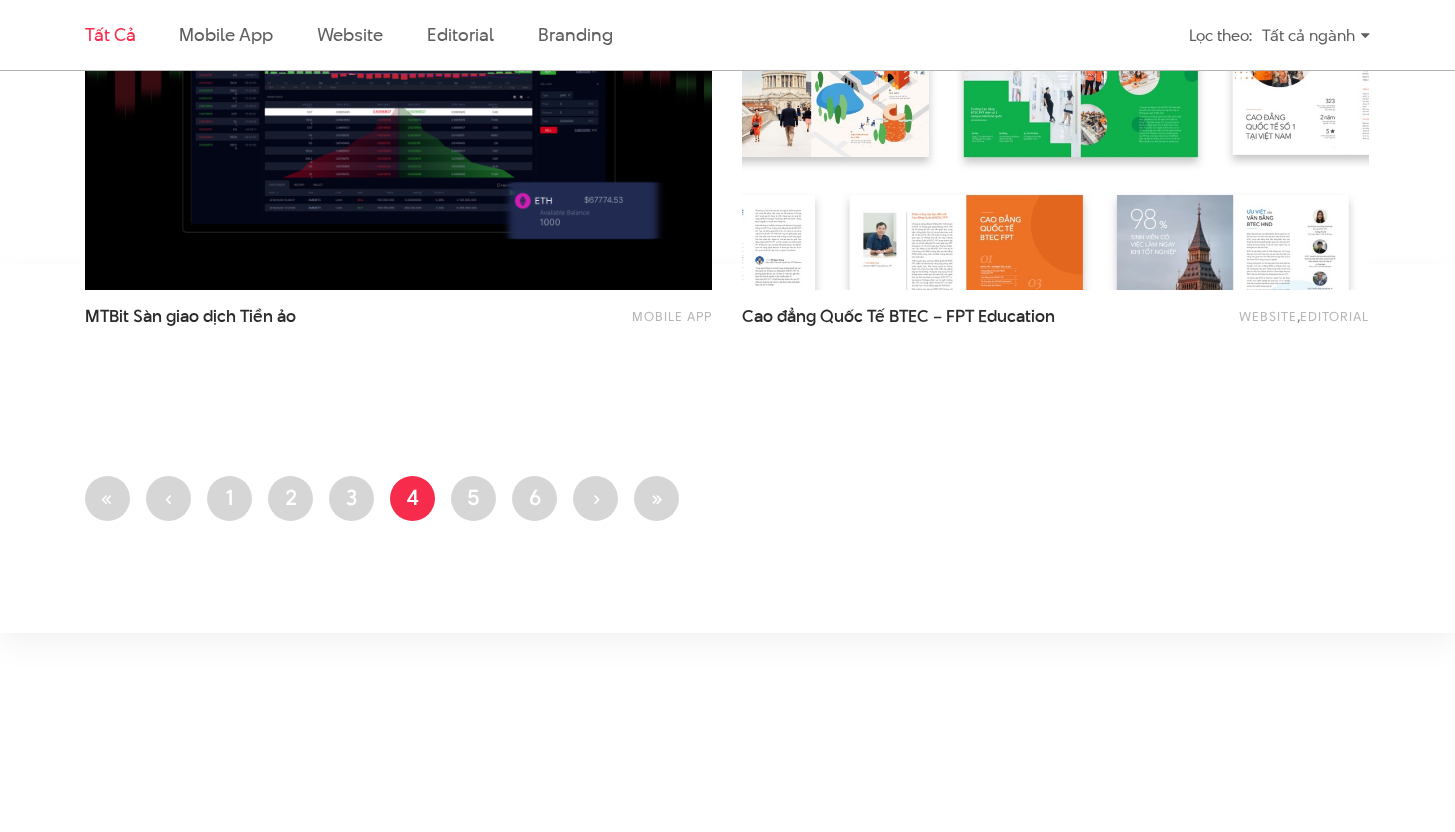 scroll, scrollTop: 3707, scrollLeft: 0, axis: vertical 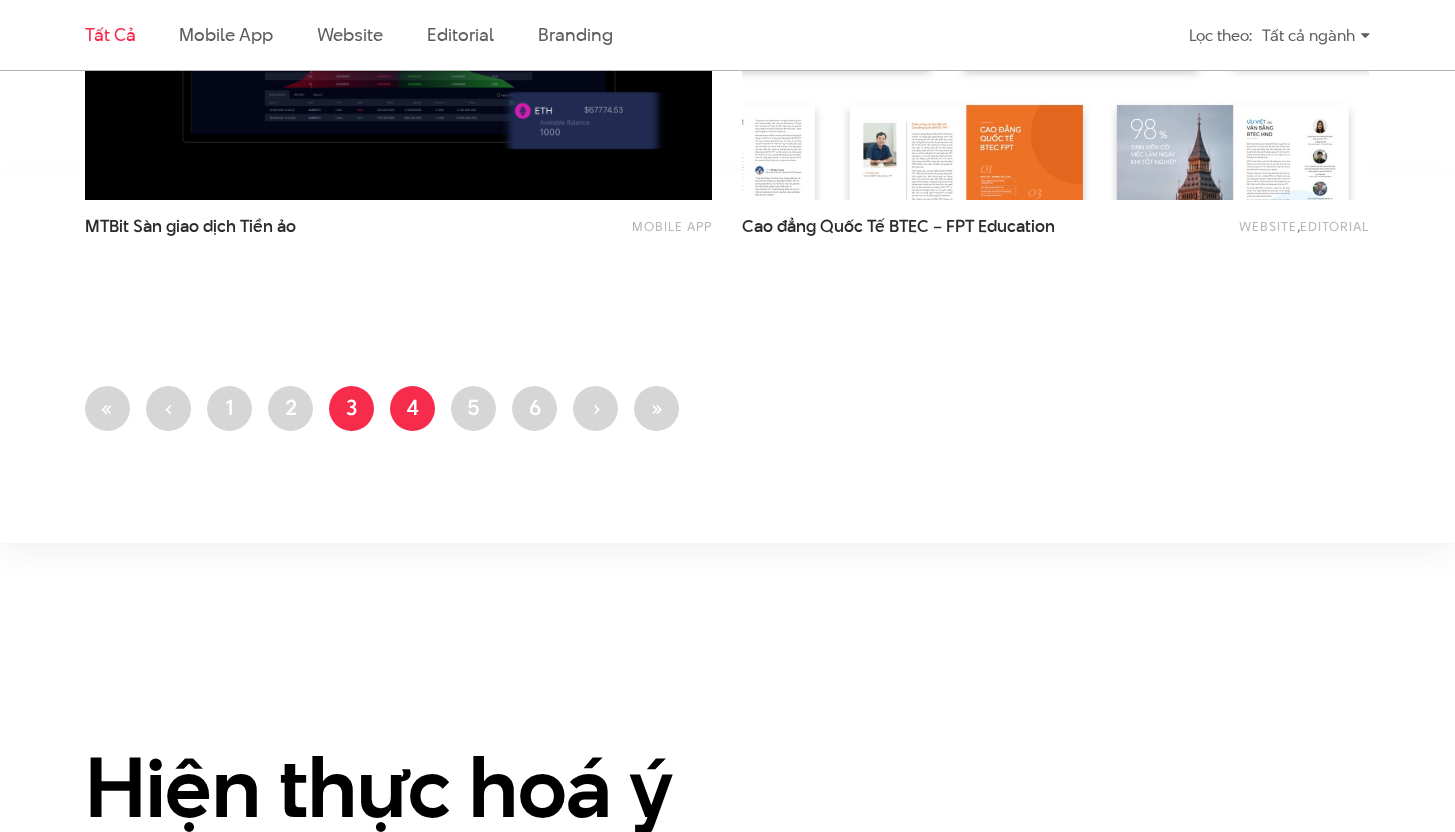 click on "Trang
3" at bounding box center (351, 408) 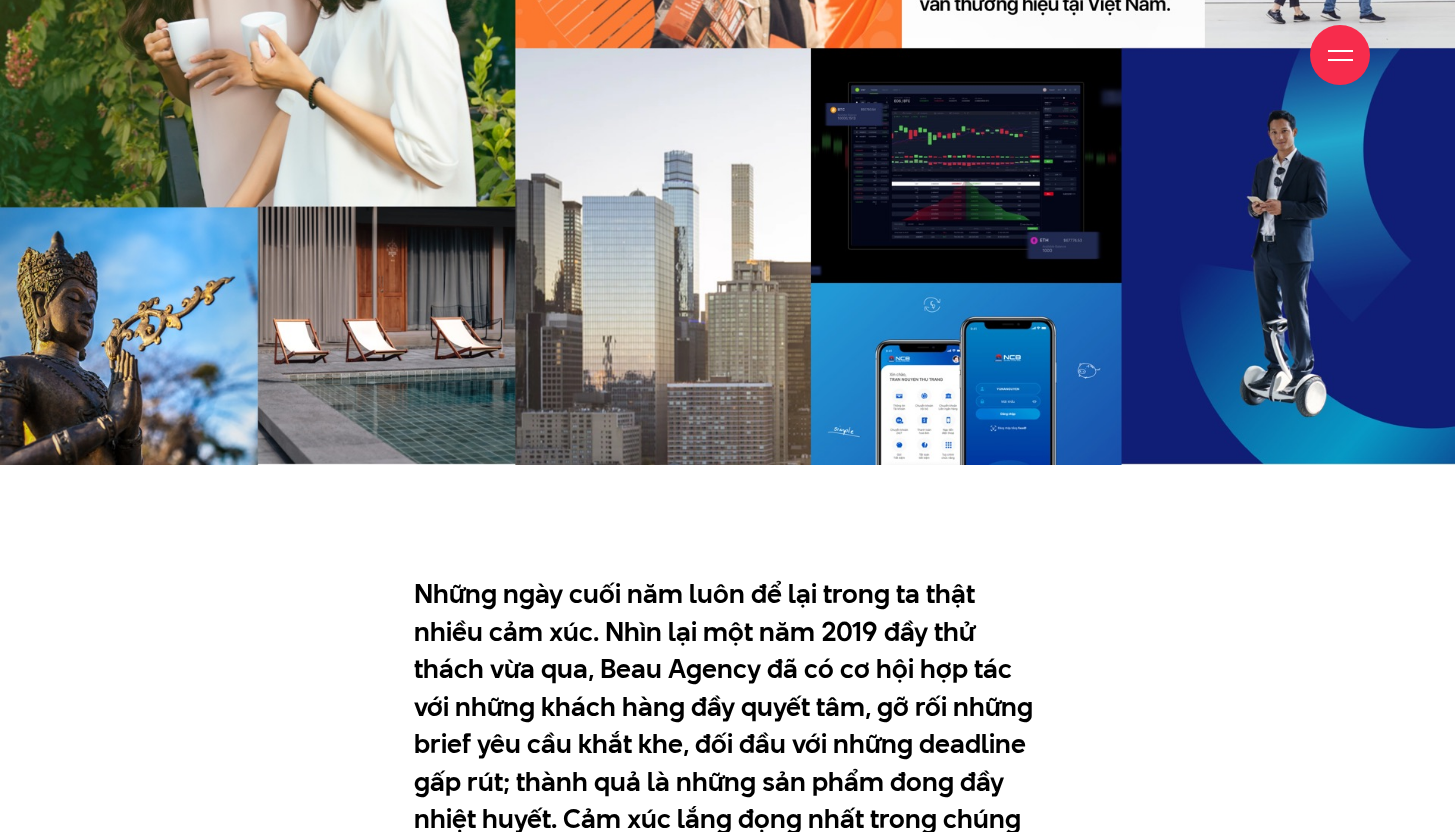scroll, scrollTop: 1239, scrollLeft: 0, axis: vertical 